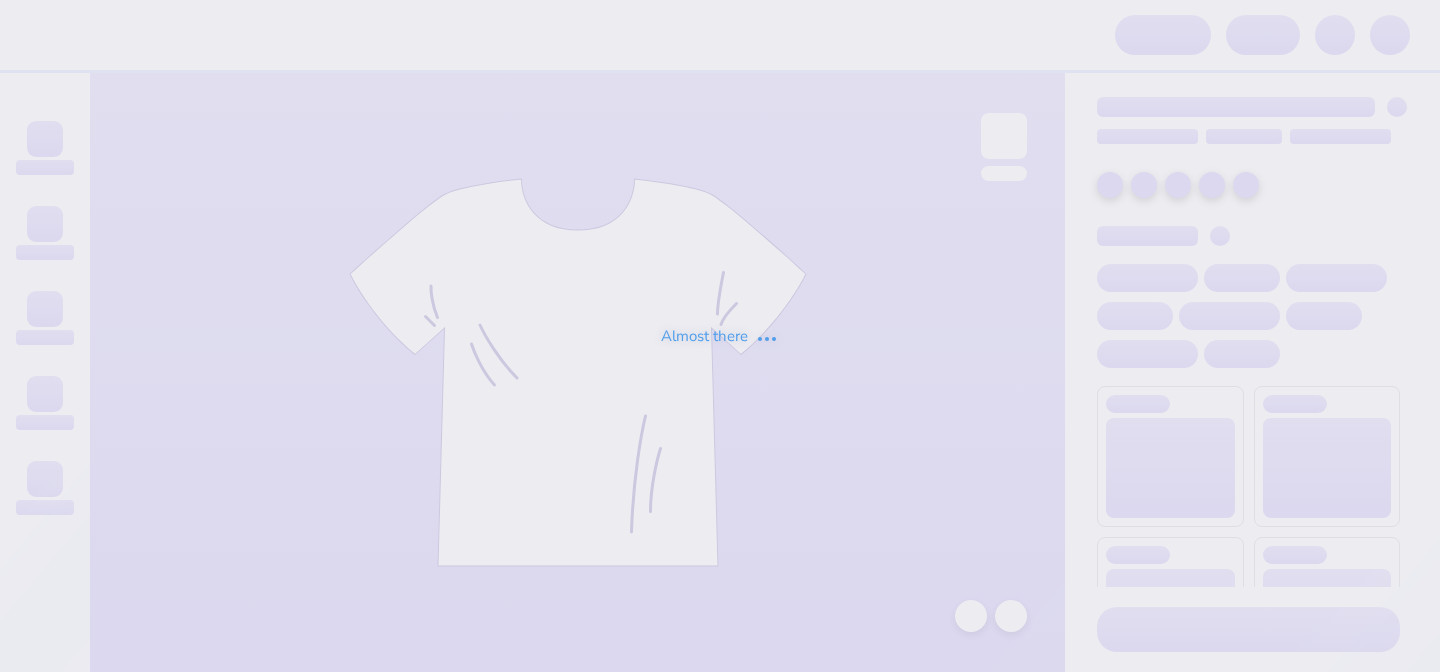 scroll, scrollTop: 0, scrollLeft: 0, axis: both 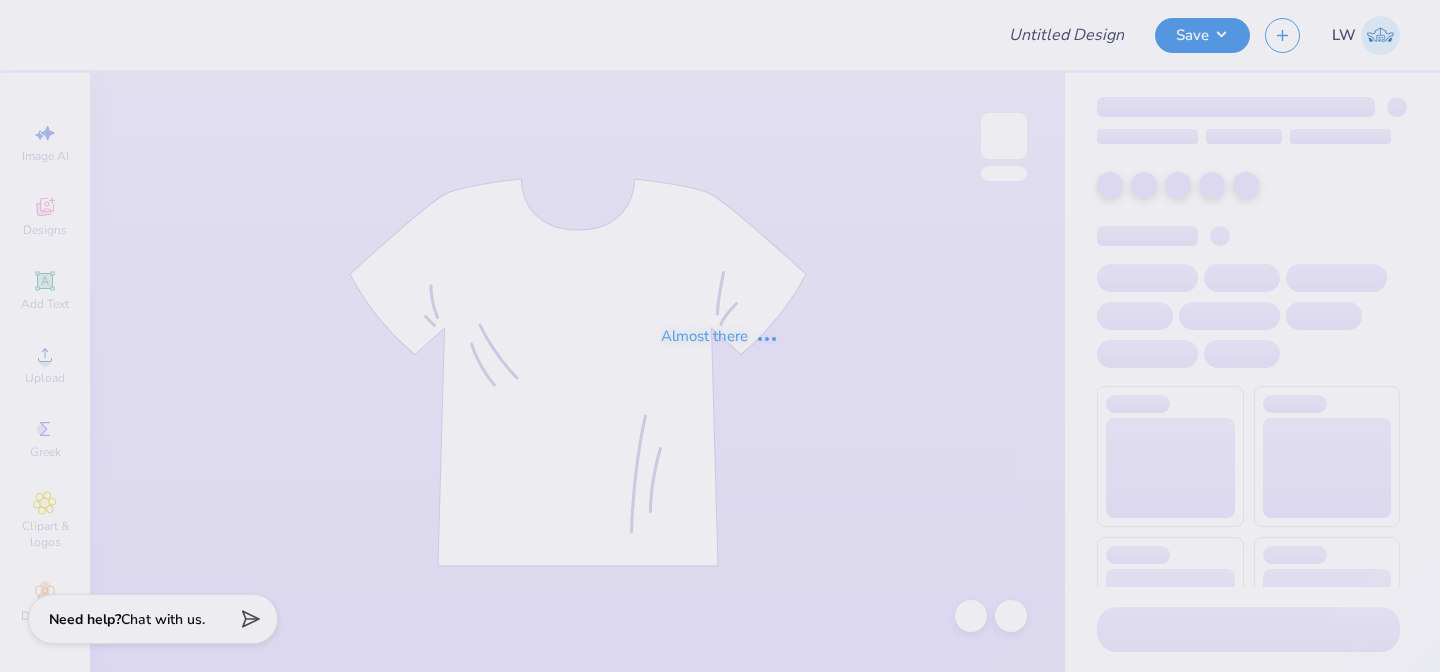 type on "APO UNC Bid Day 2025" 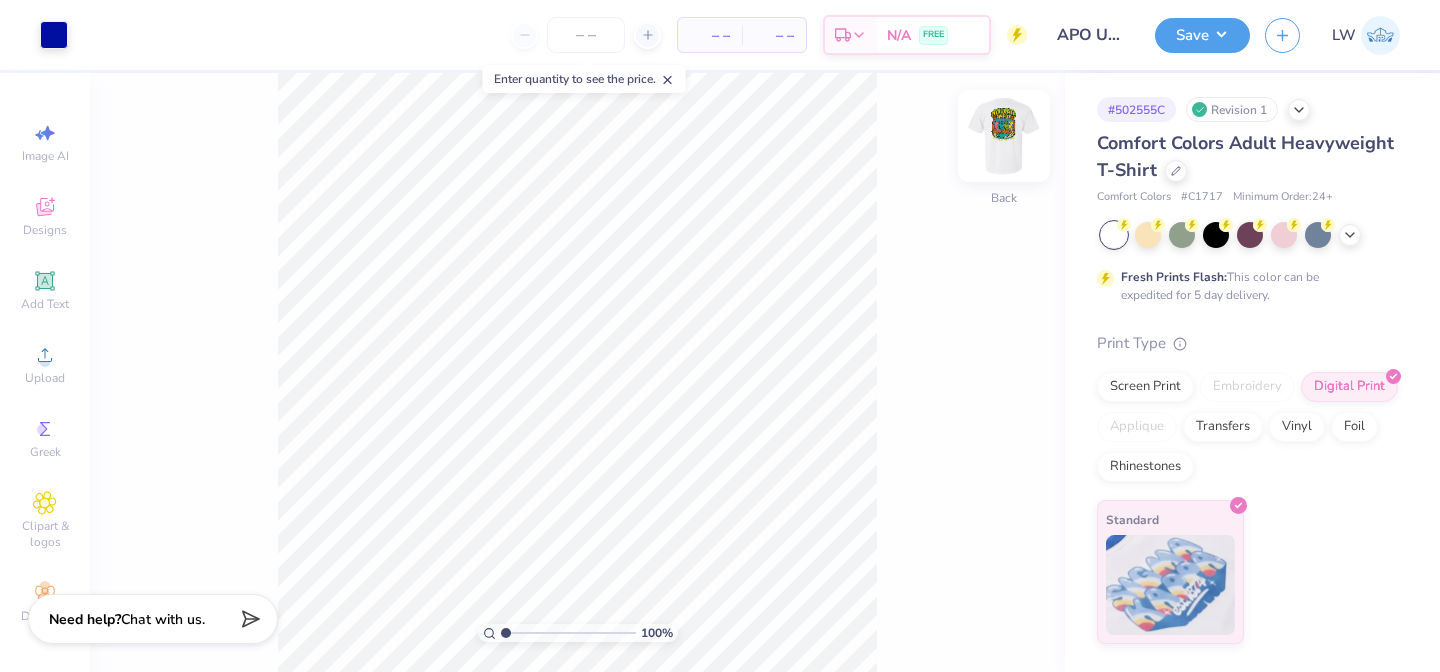 click at bounding box center (1004, 136) 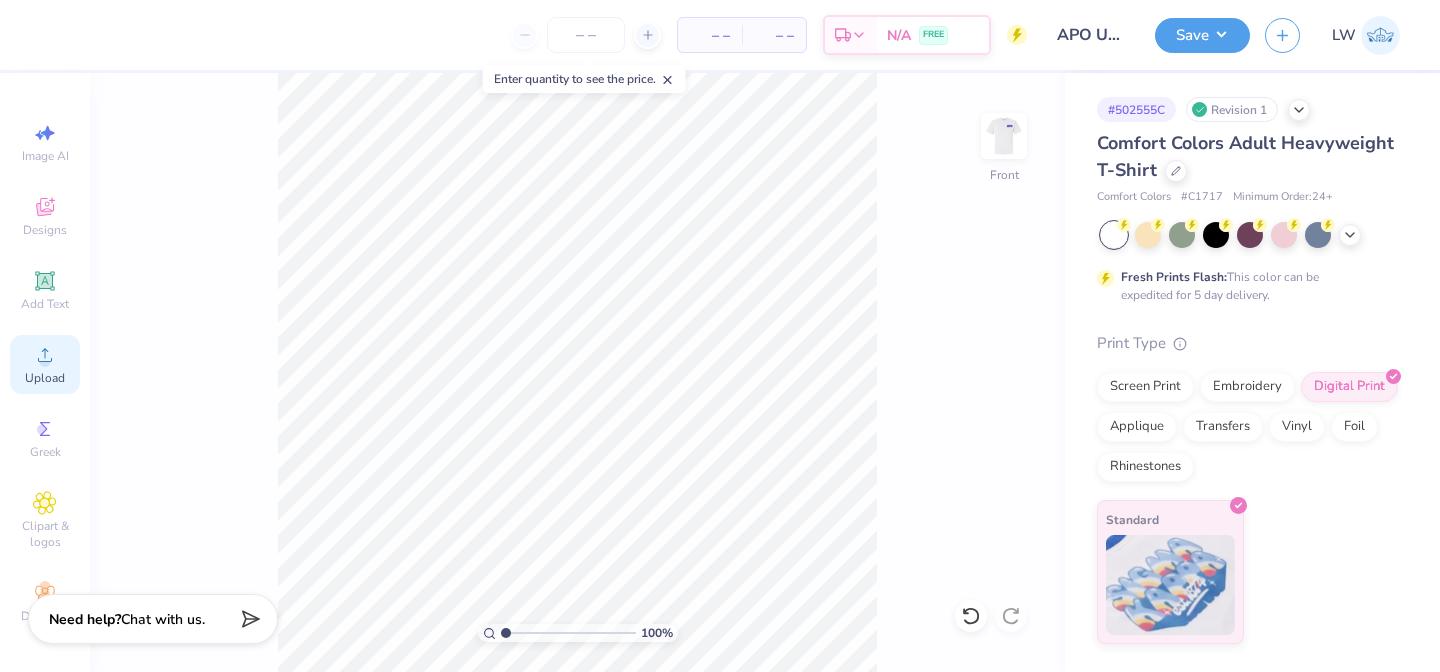 click 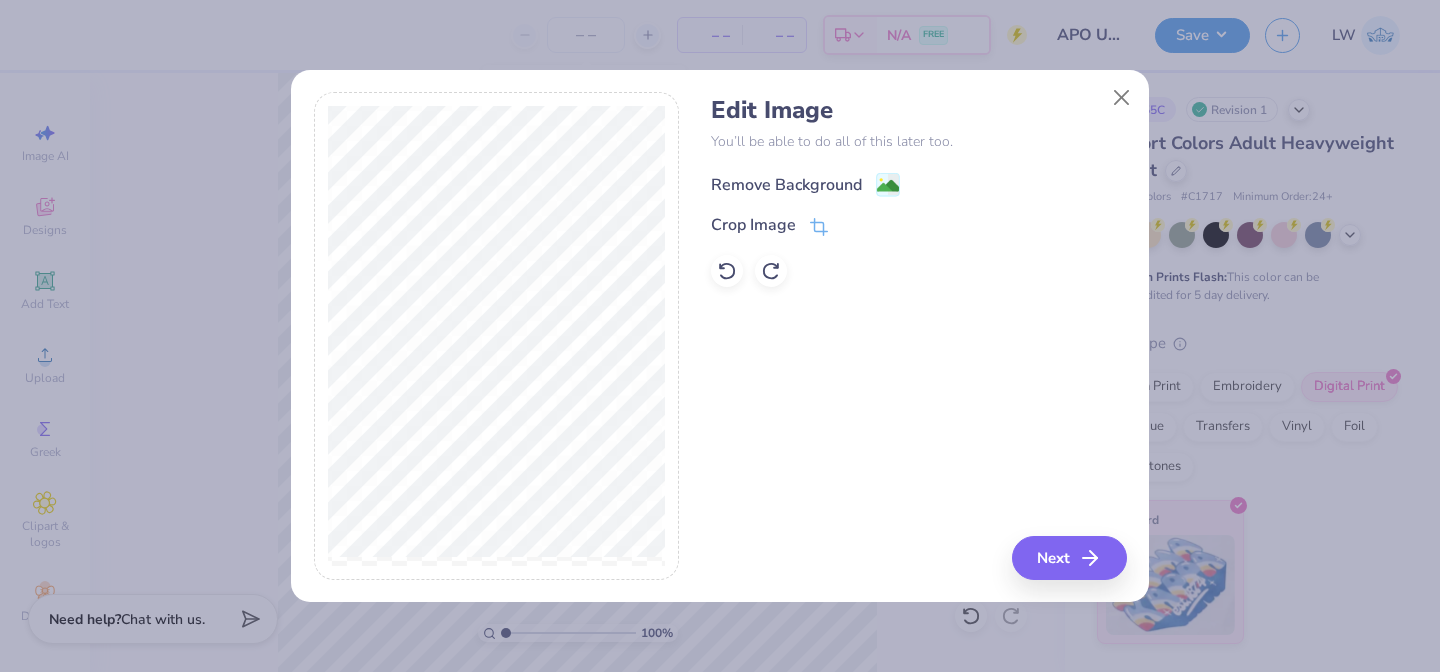 click on "Remove Background" at bounding box center (786, 185) 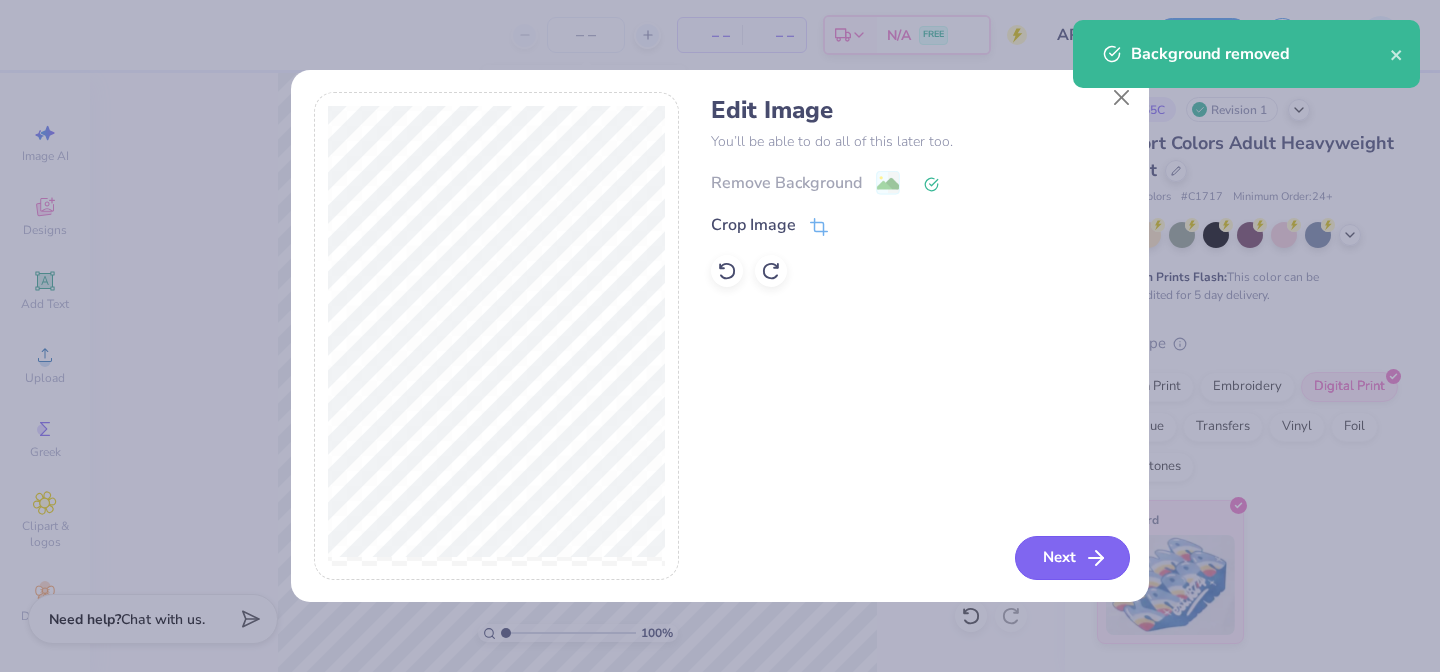 click on "Next" at bounding box center (1072, 558) 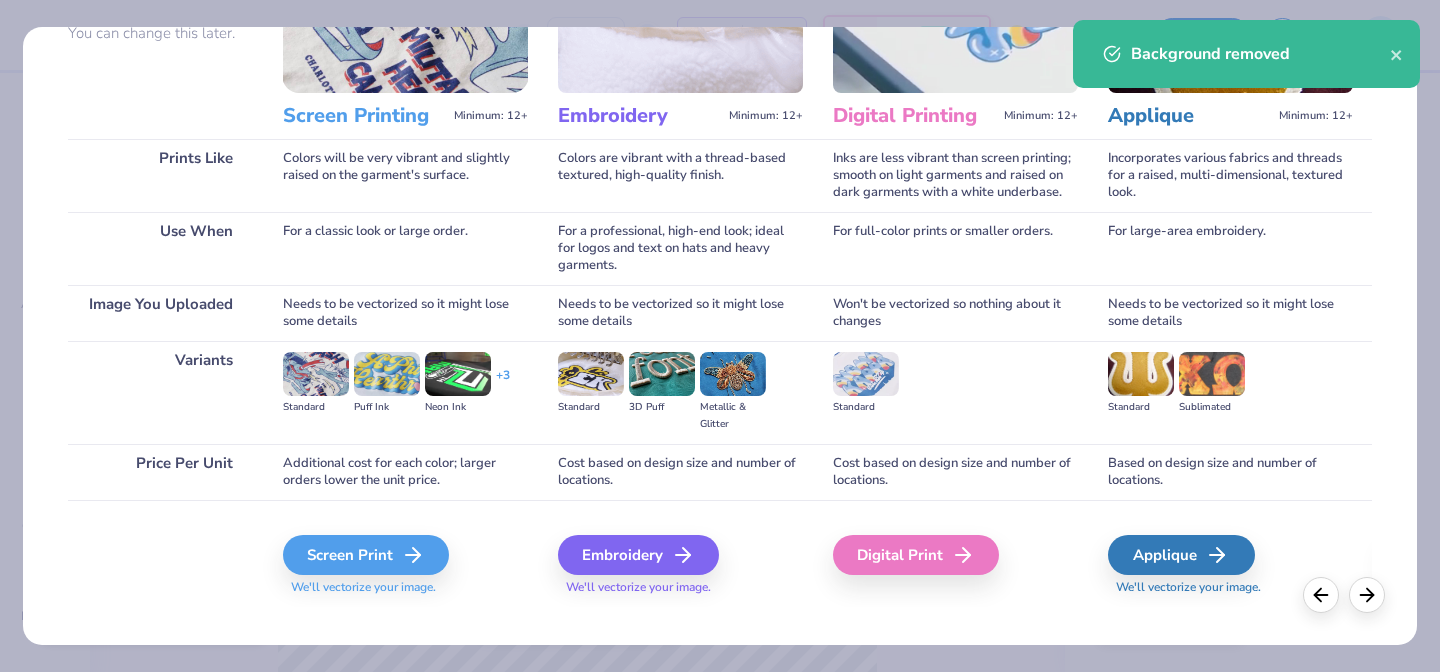 scroll, scrollTop: 225, scrollLeft: 0, axis: vertical 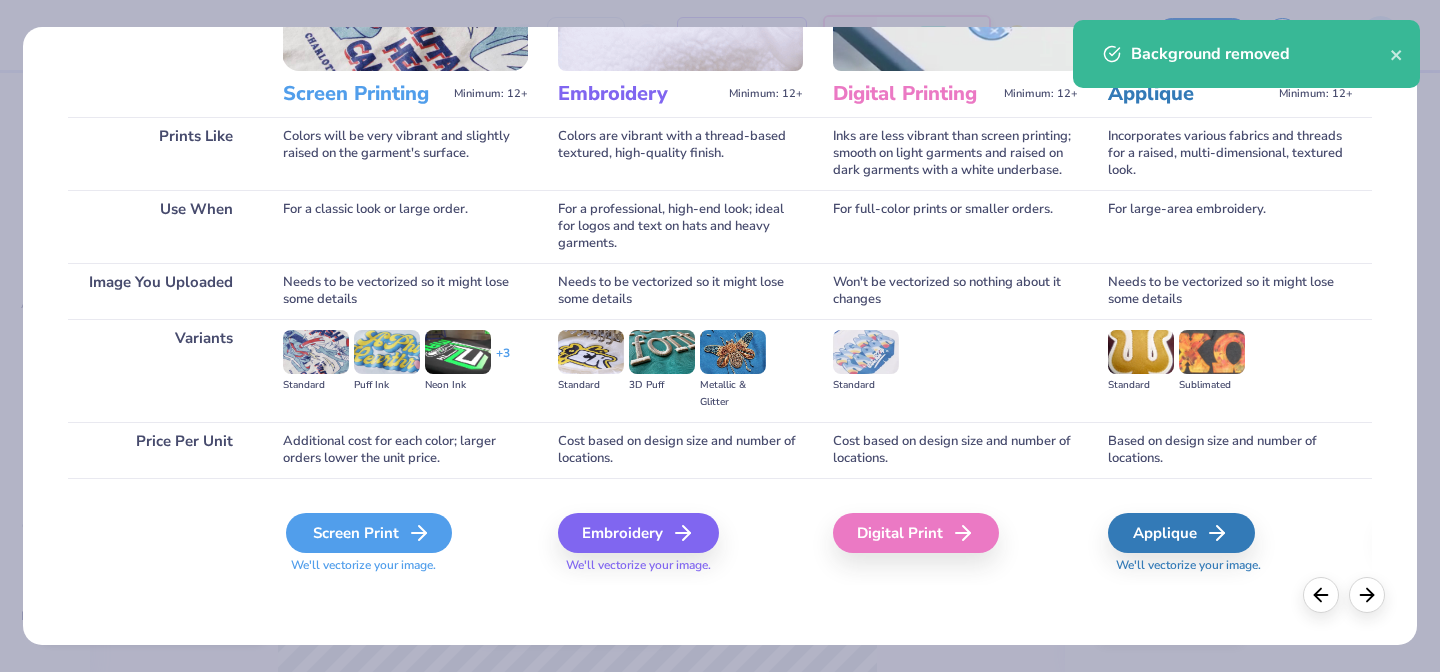 click on "Screen Print" at bounding box center (369, 533) 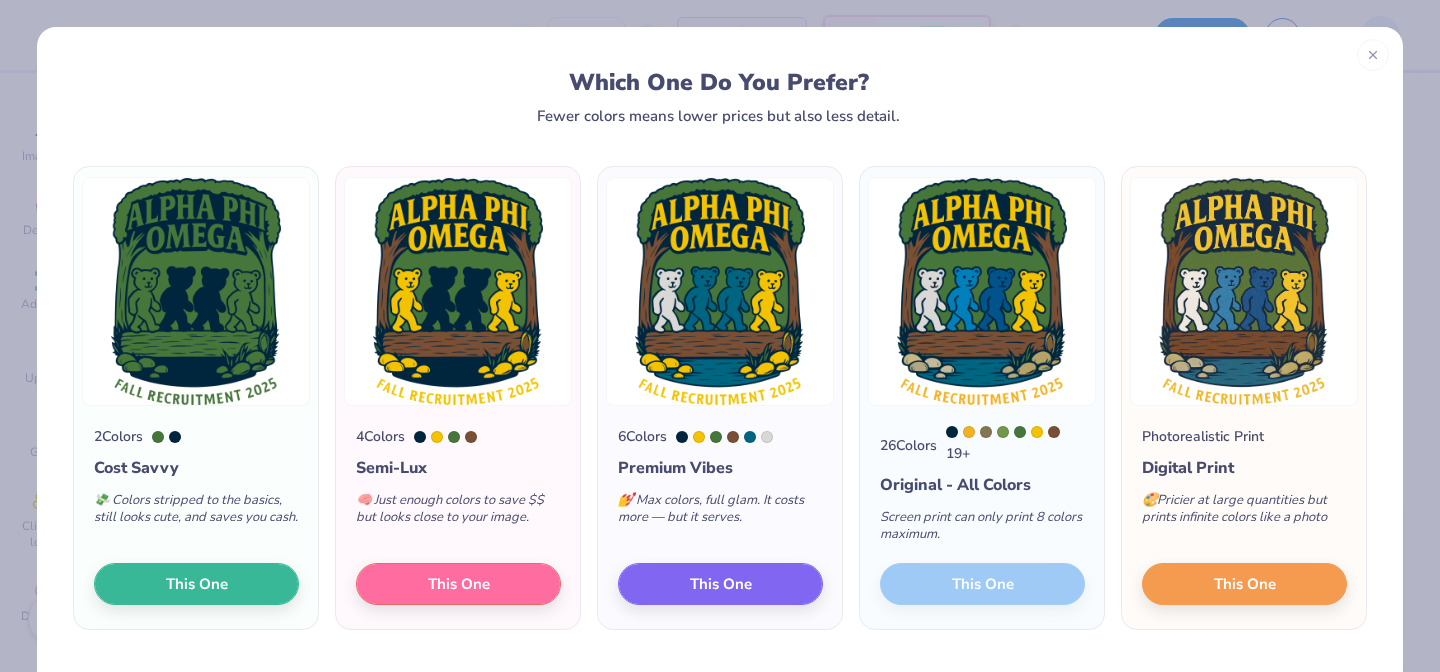 click on "26  Colors 19 + Original - All Colors Screen print can only print 8 colors maximum. This One" at bounding box center [982, 517] 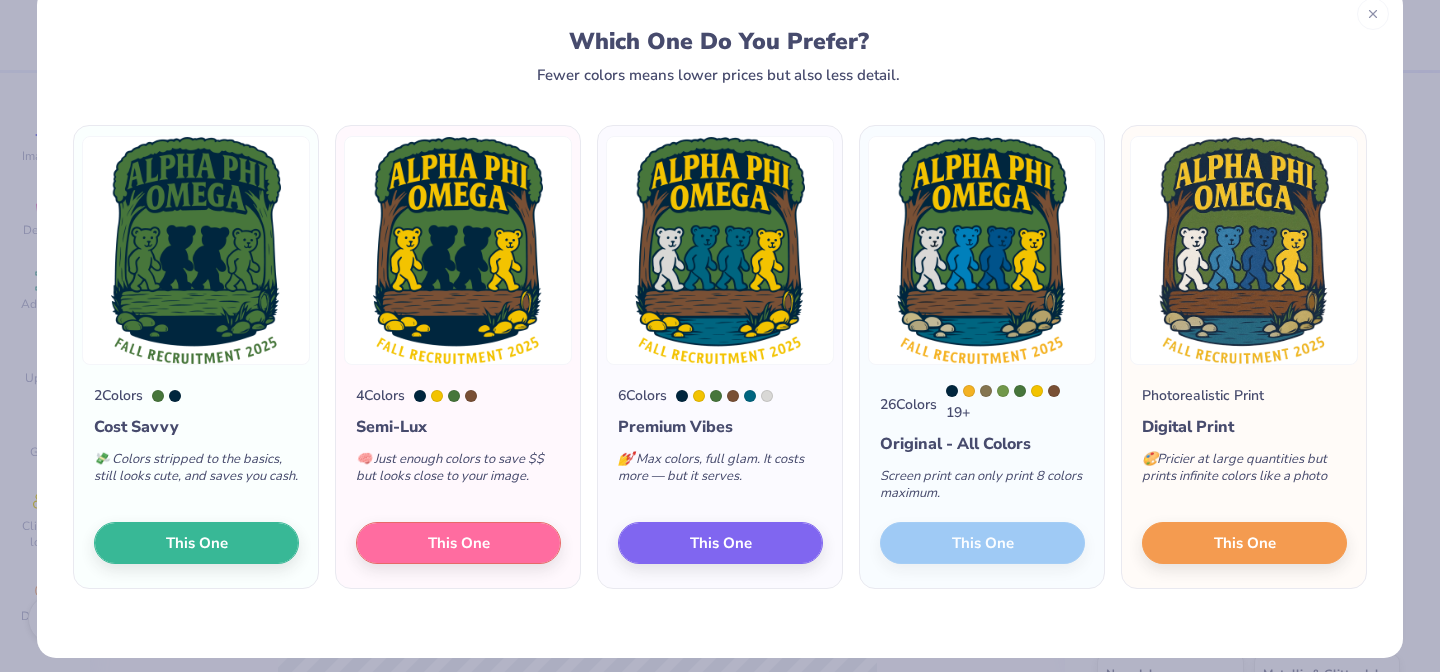 scroll, scrollTop: 40, scrollLeft: 0, axis: vertical 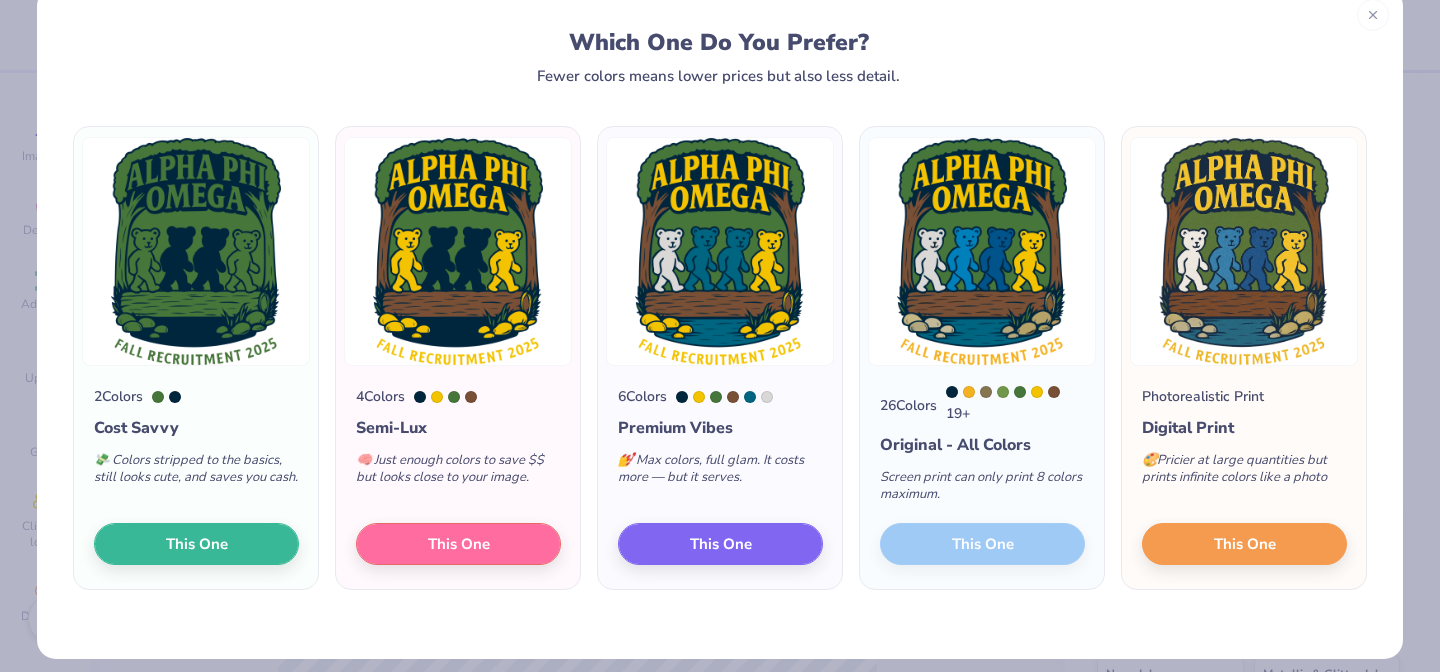 click at bounding box center [982, 251] 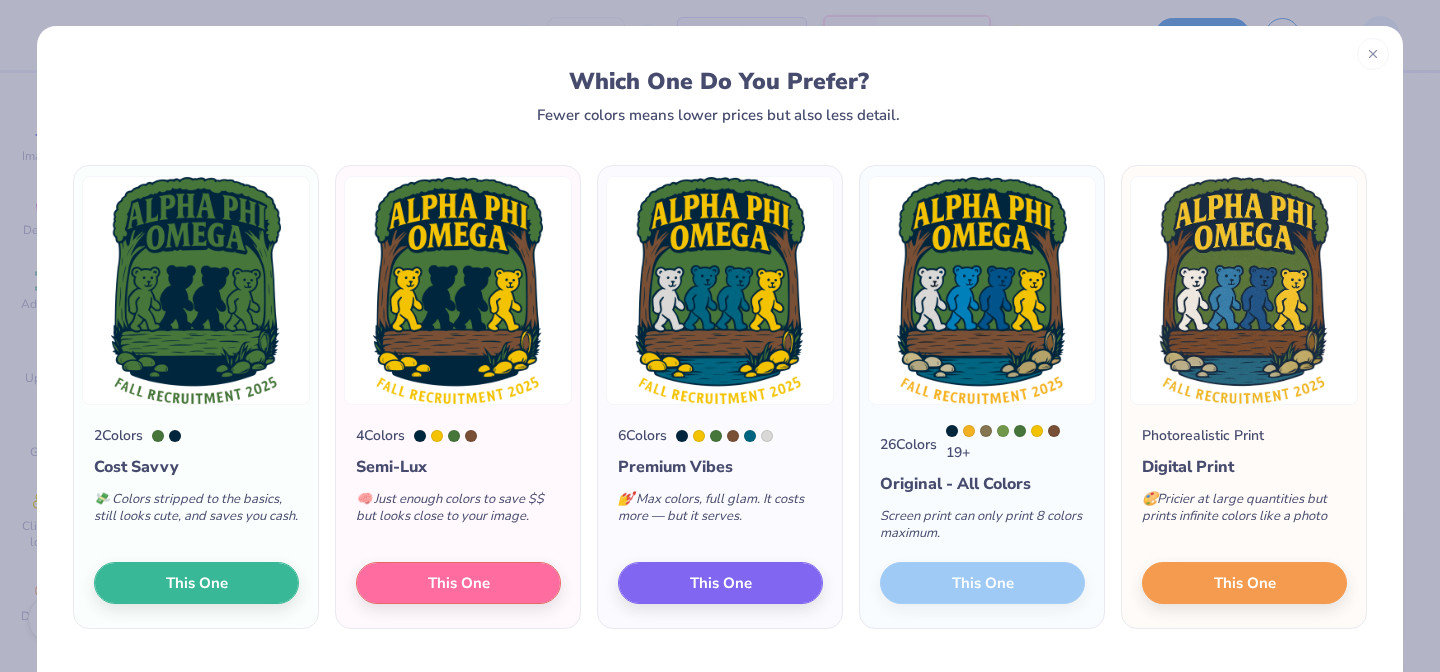 scroll, scrollTop: 0, scrollLeft: 0, axis: both 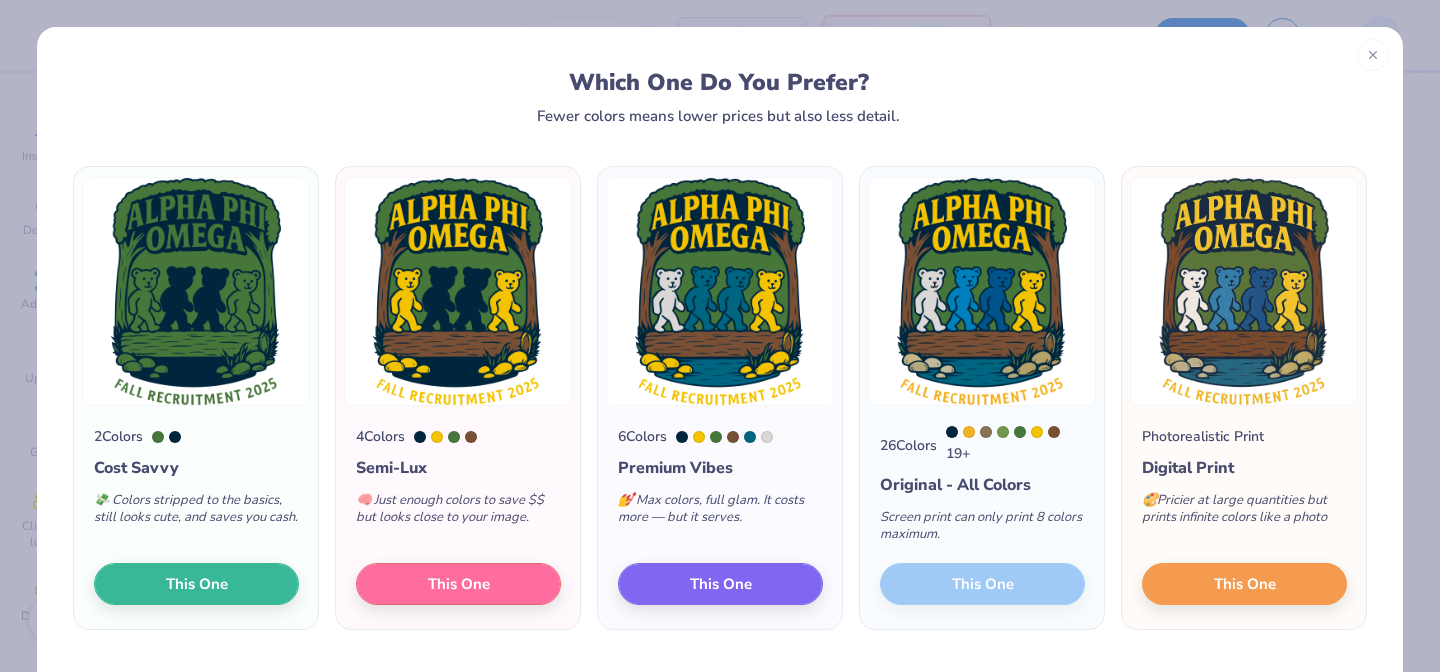 drag, startPoint x: 947, startPoint y: 455, endPoint x: 993, endPoint y: 458, distance: 46.09772 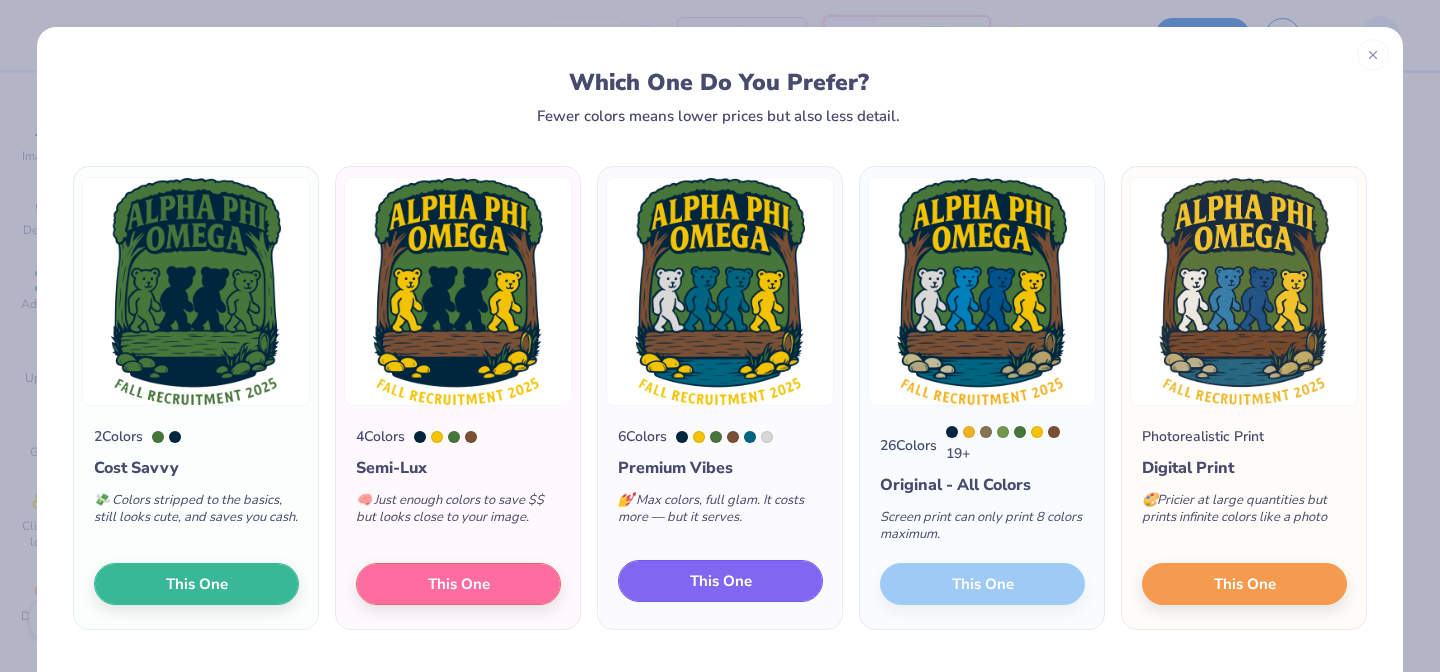 click on "This One" at bounding box center [721, 581] 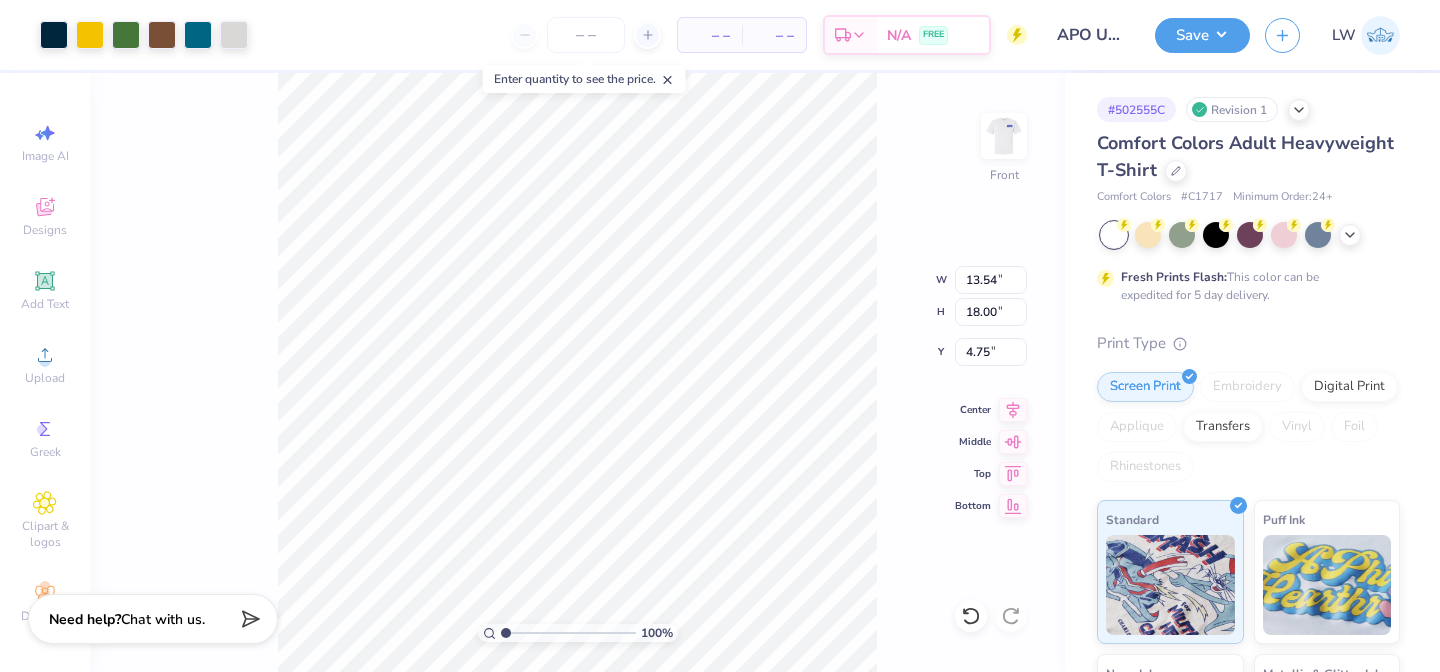 type on "9.41" 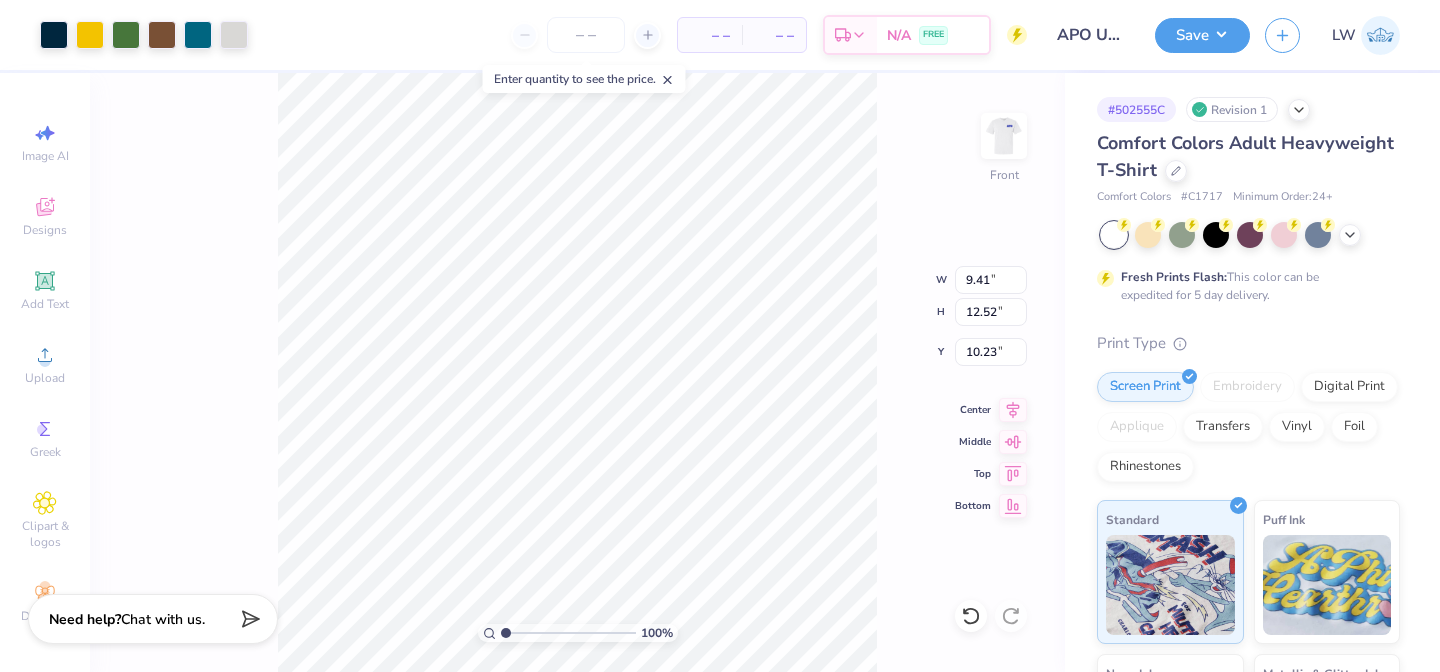 scroll, scrollTop: 0, scrollLeft: 0, axis: both 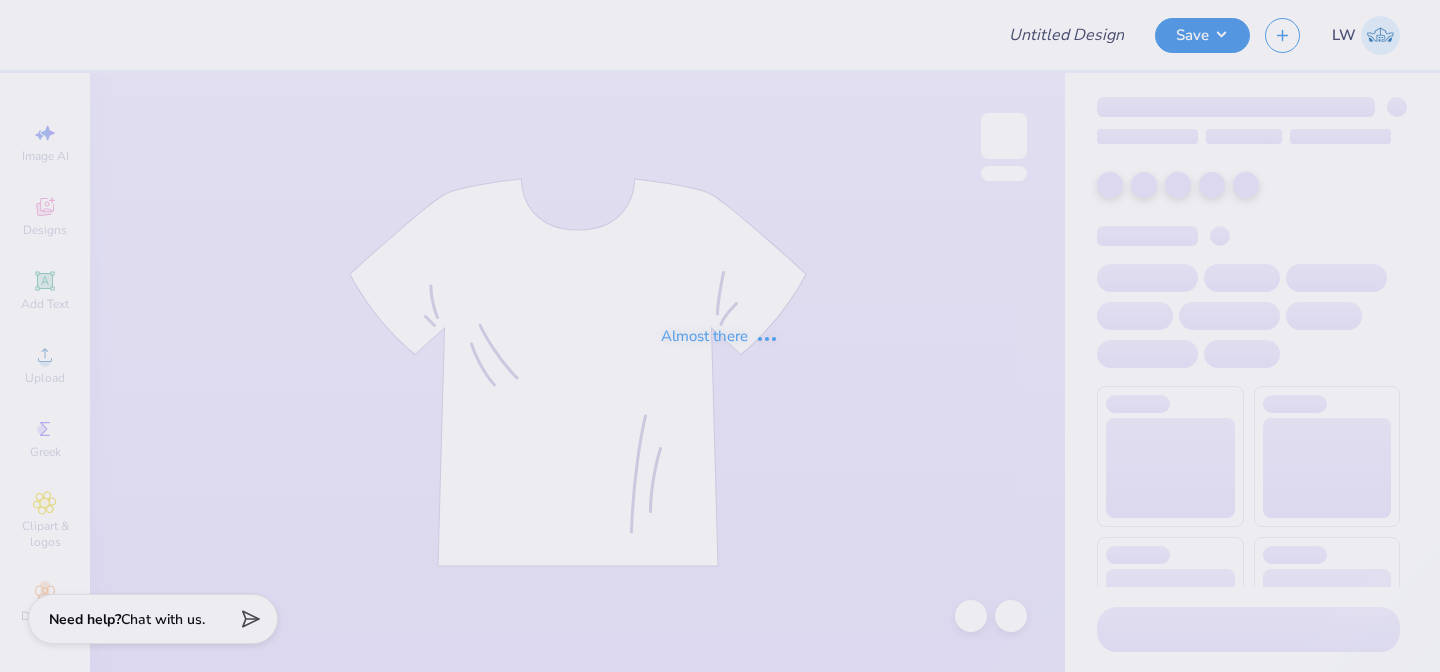 type on "APO UNC Bid Day 2025" 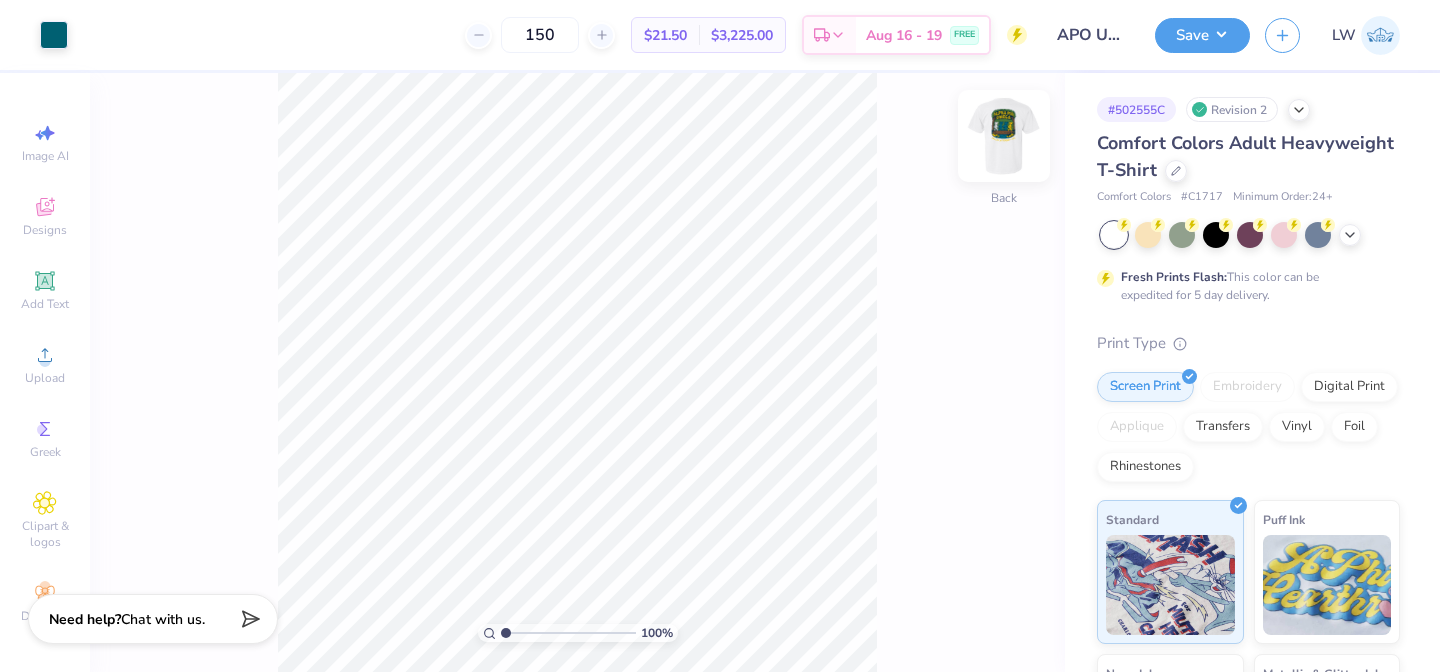 click at bounding box center (1004, 136) 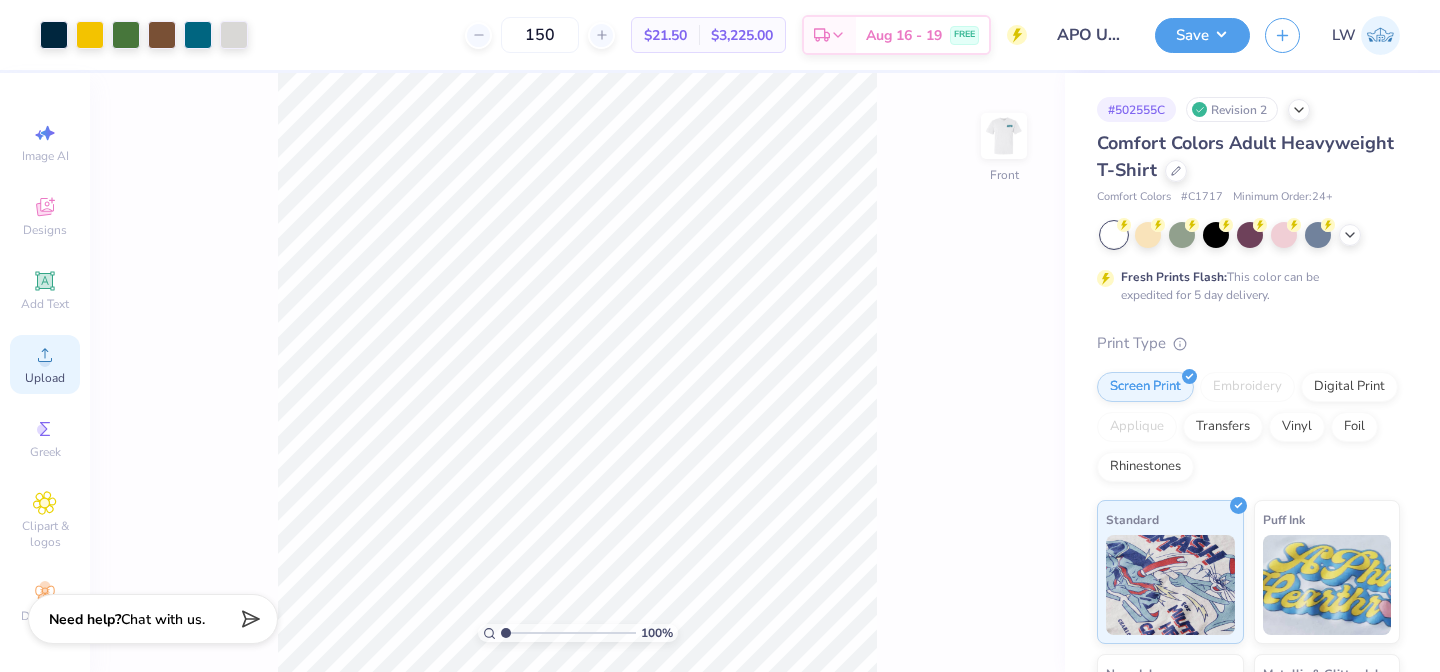 click on "Upload" at bounding box center [45, 364] 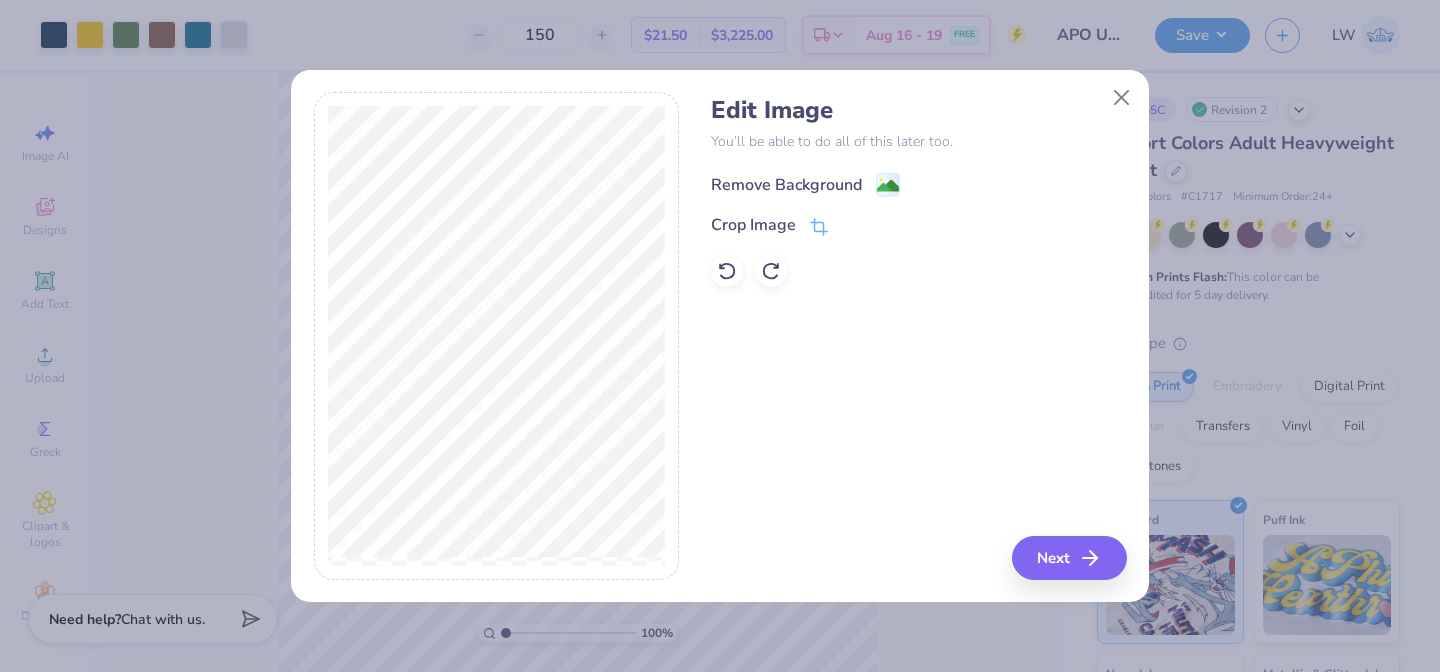 click on "Remove Background" at bounding box center [786, 185] 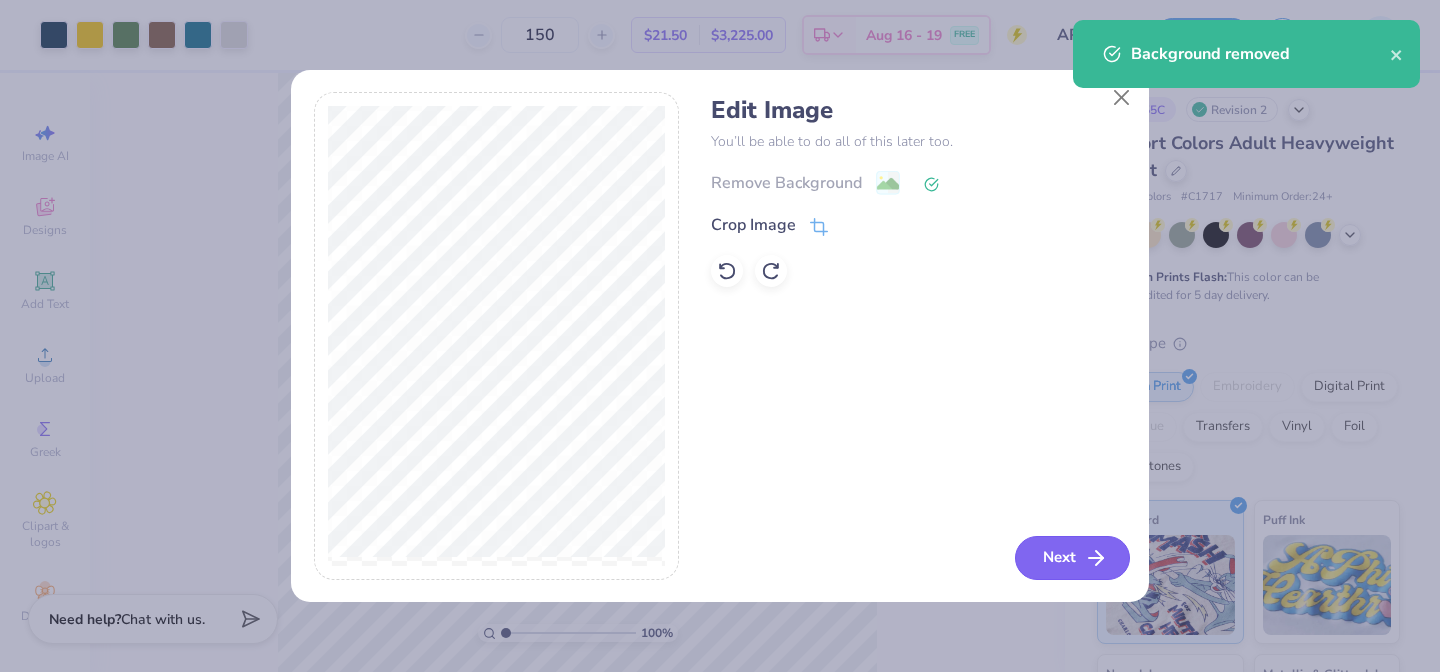 click on "Next" at bounding box center (1072, 558) 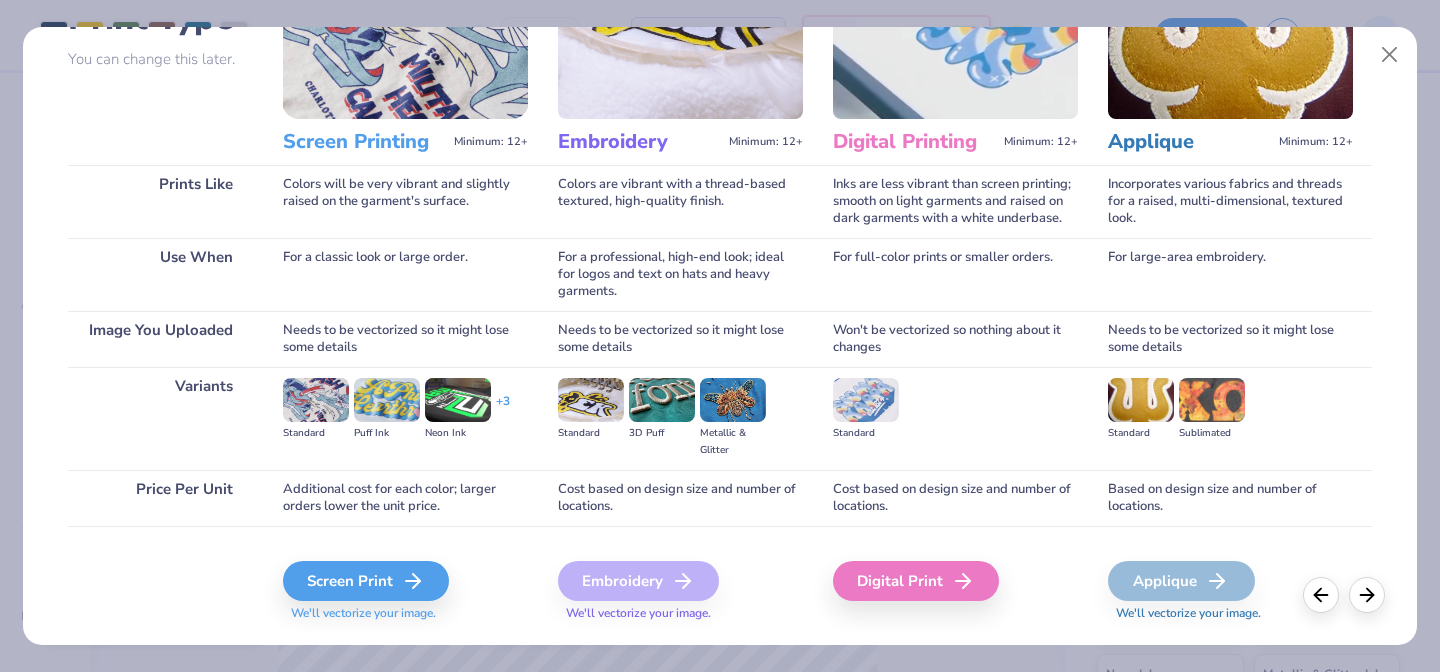 scroll, scrollTop: 167, scrollLeft: 0, axis: vertical 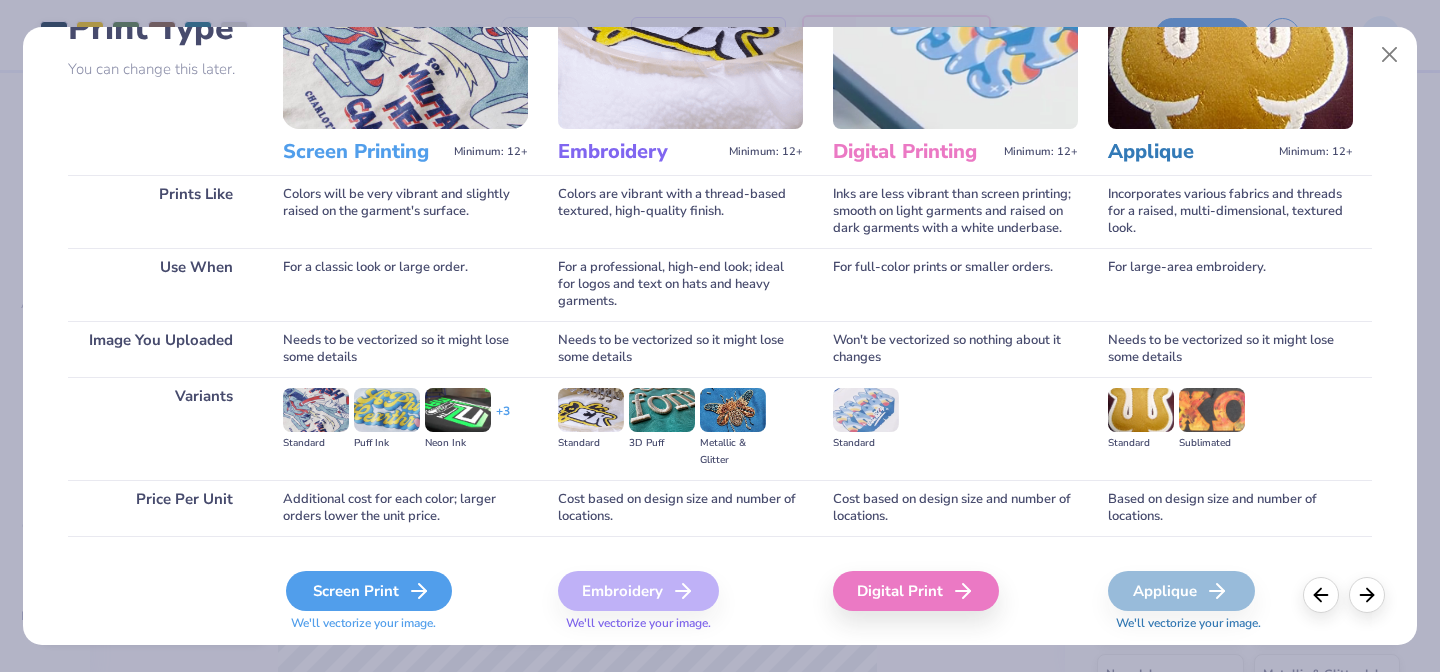 click on "Screen Print" at bounding box center [369, 591] 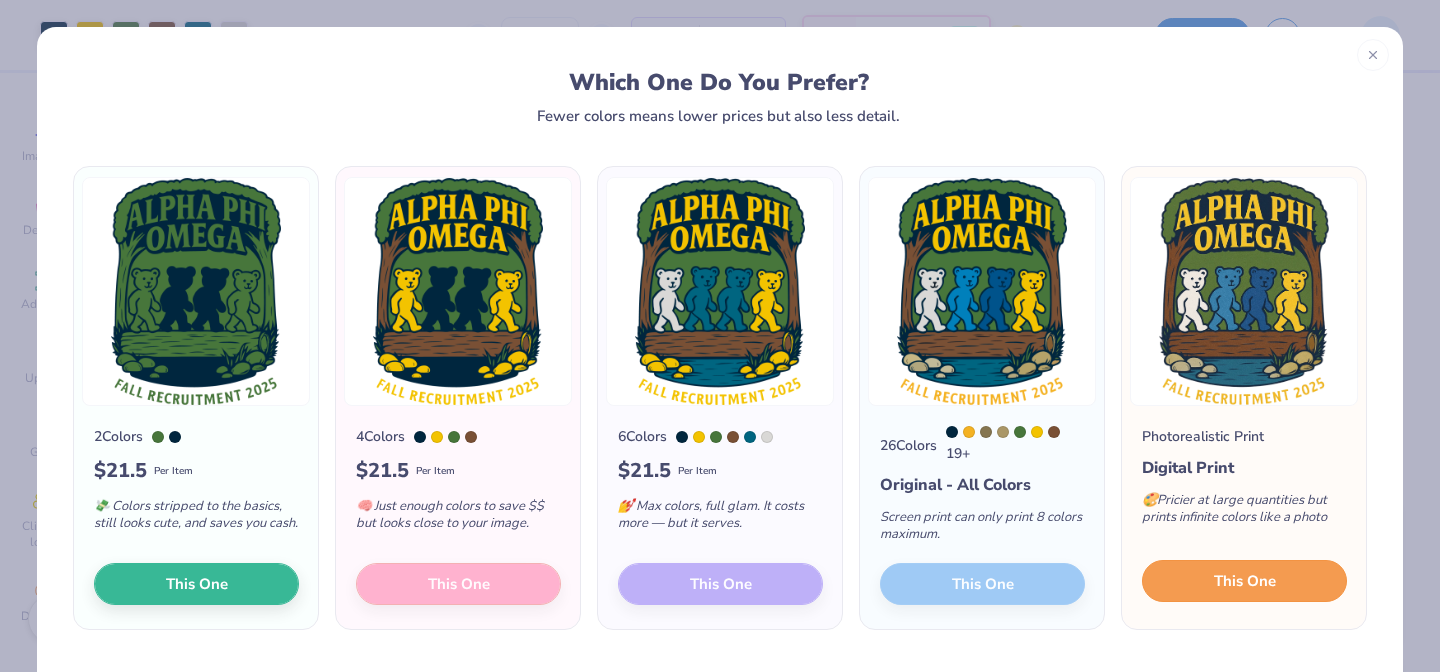 click on "This One" at bounding box center [1245, 581] 